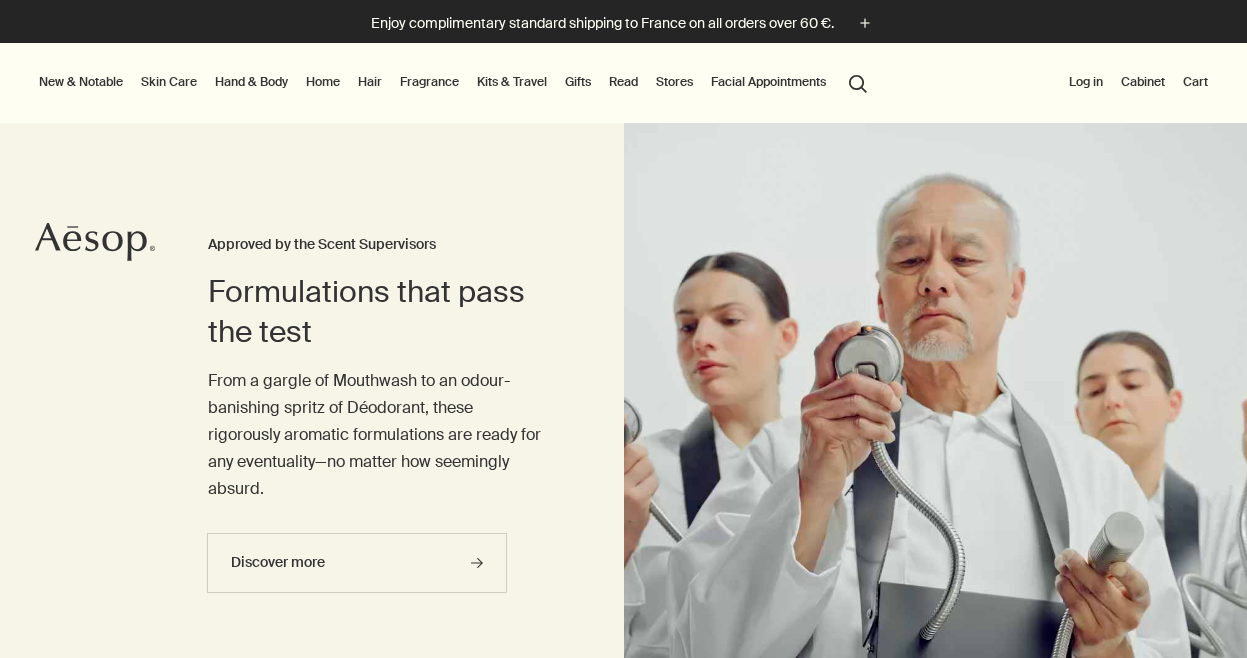 scroll, scrollTop: 0, scrollLeft: 0, axis: both 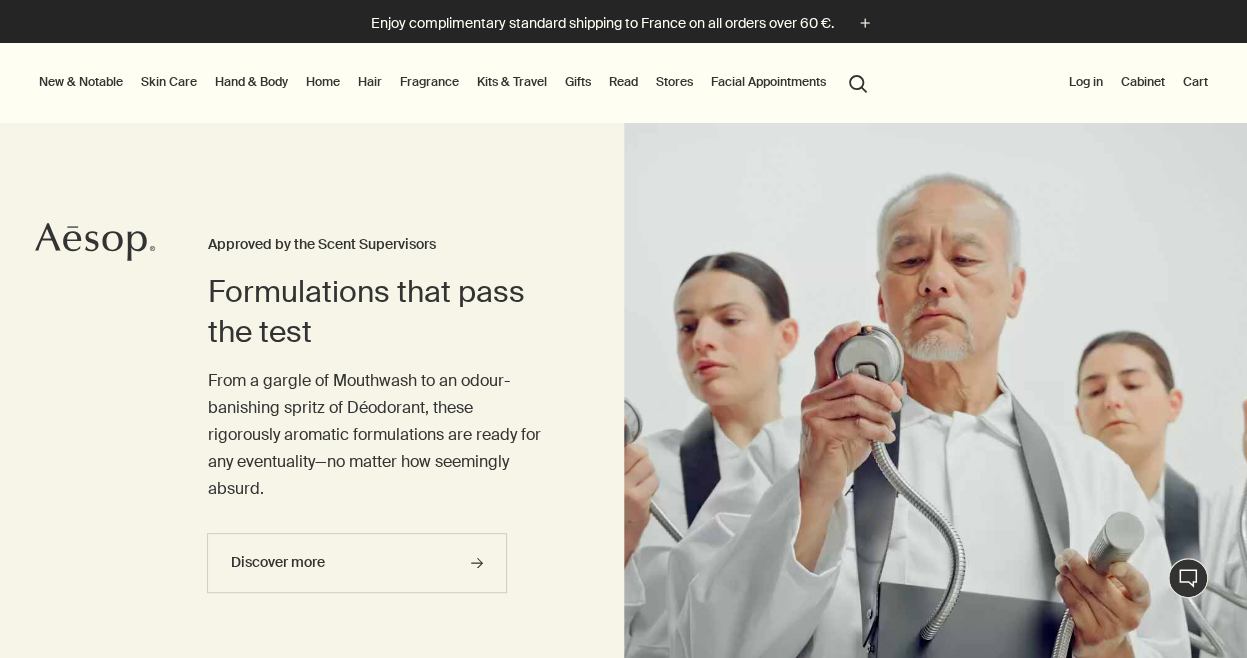 click on "Hair" at bounding box center (370, 82) 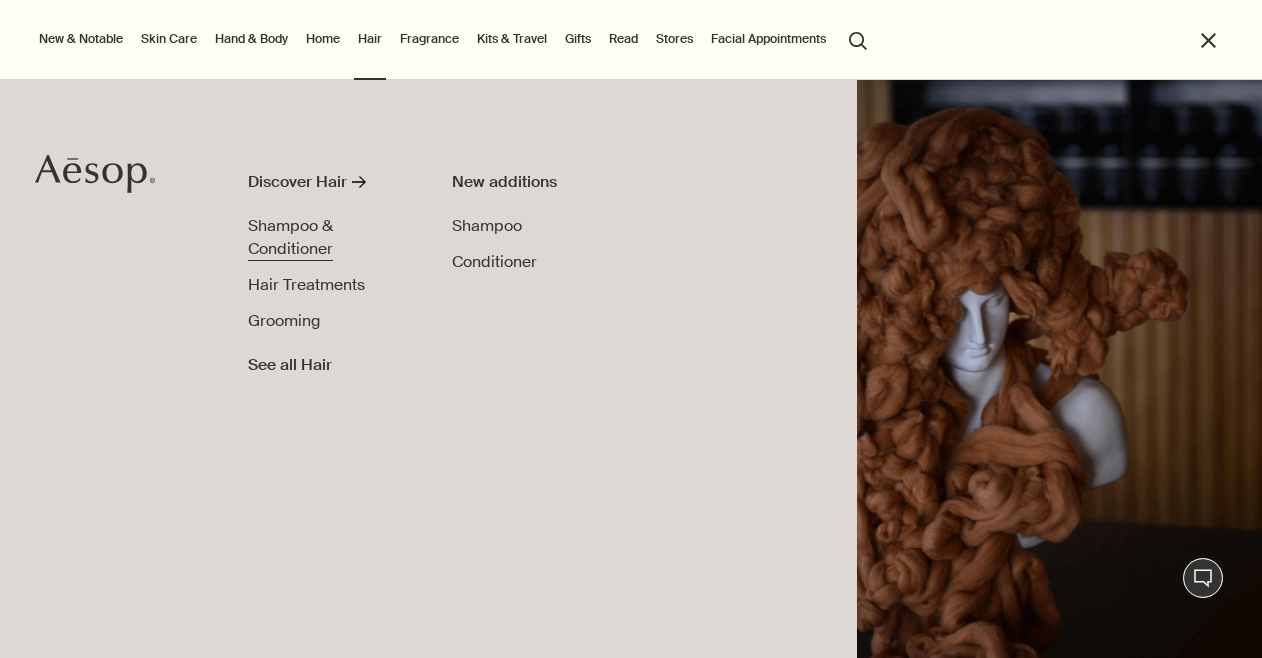 click on "Shampoo & Conditioner" at bounding box center (331, 237) 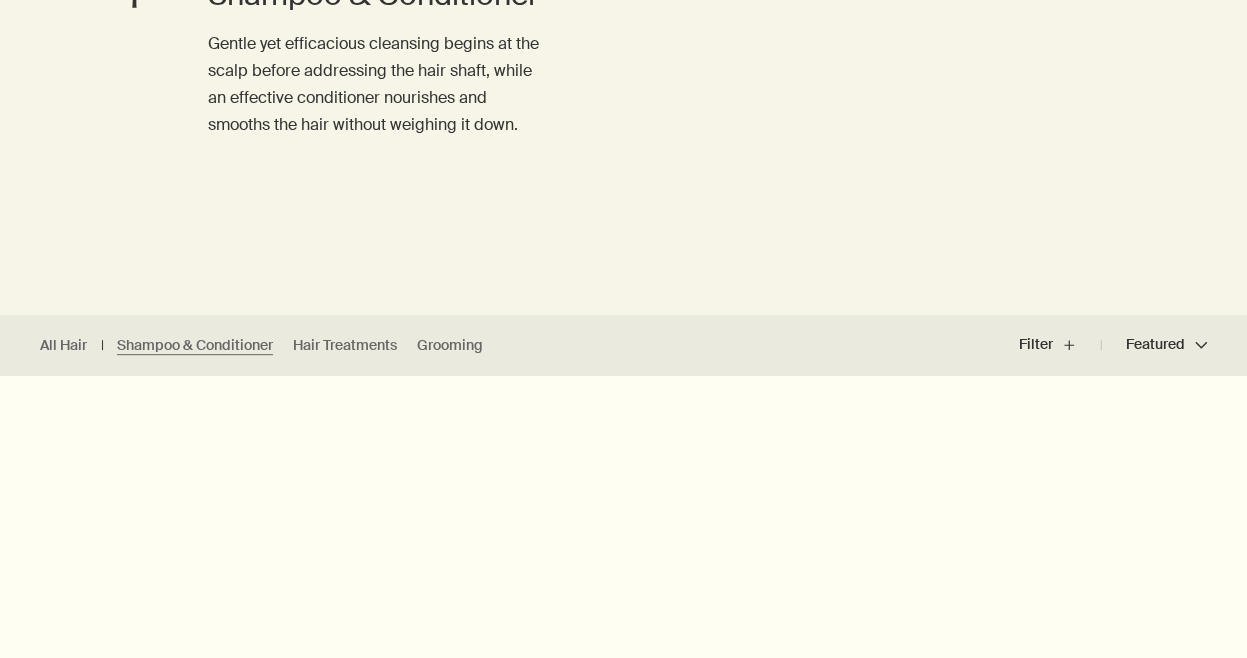 scroll, scrollTop: 0, scrollLeft: 0, axis: both 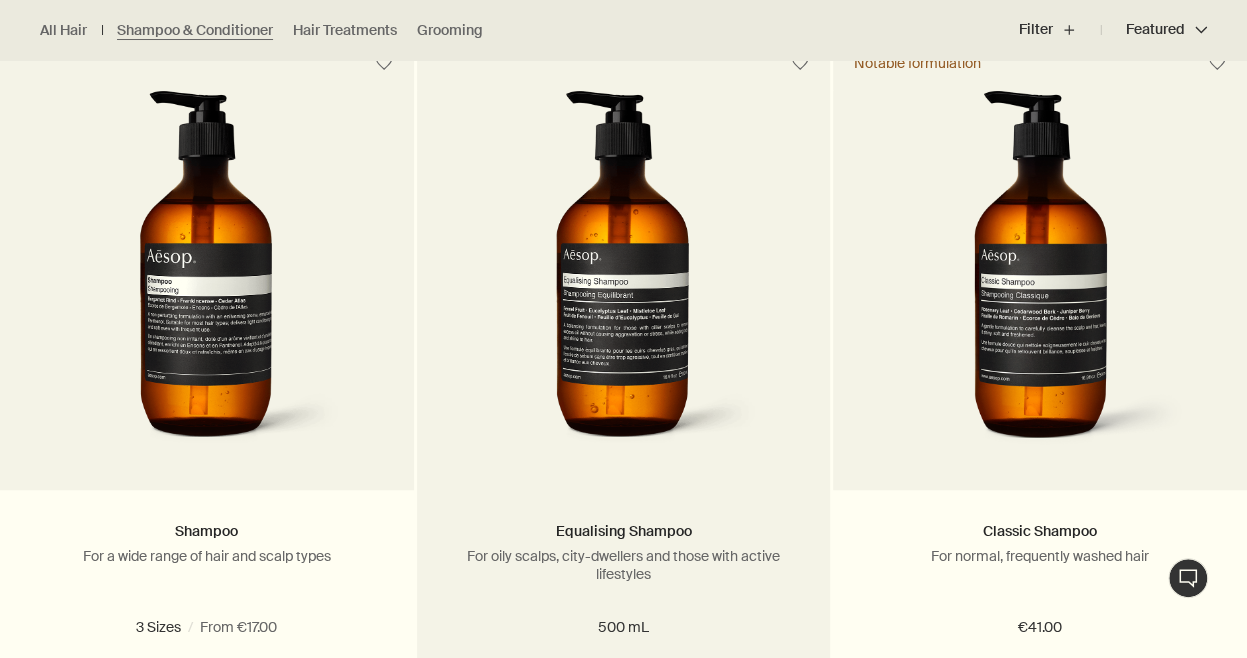 click at bounding box center [623, 275] 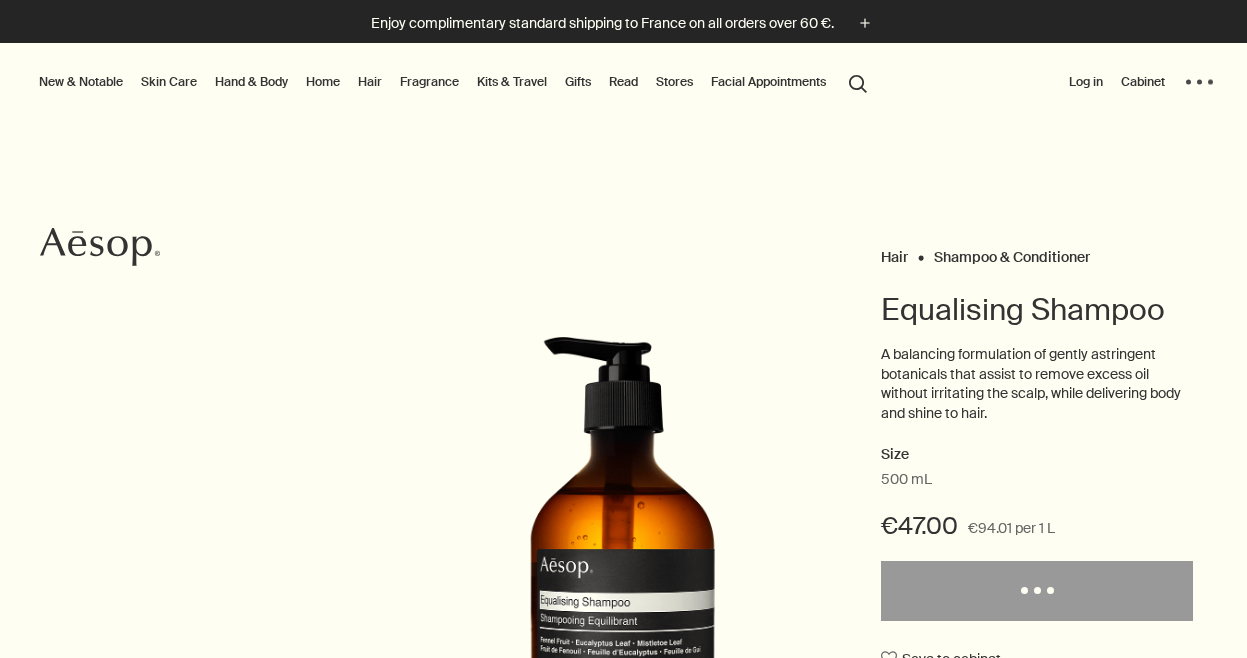 scroll, scrollTop: 0, scrollLeft: 0, axis: both 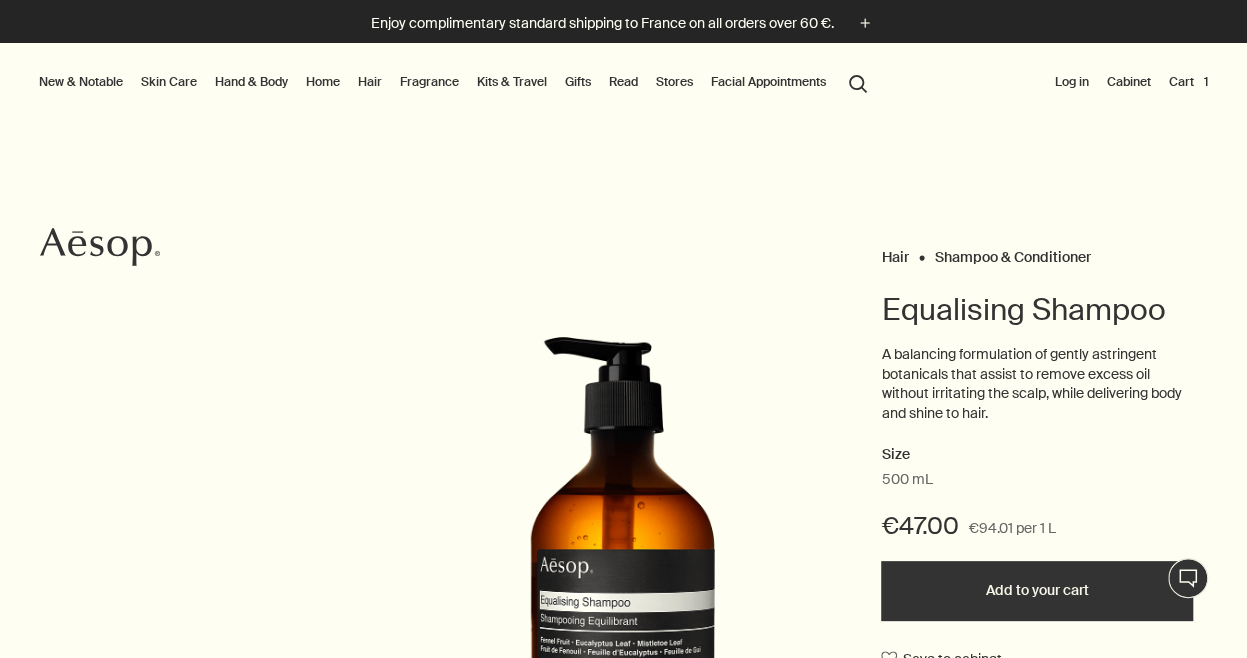 click on "Cart 1" at bounding box center (1188, 82) 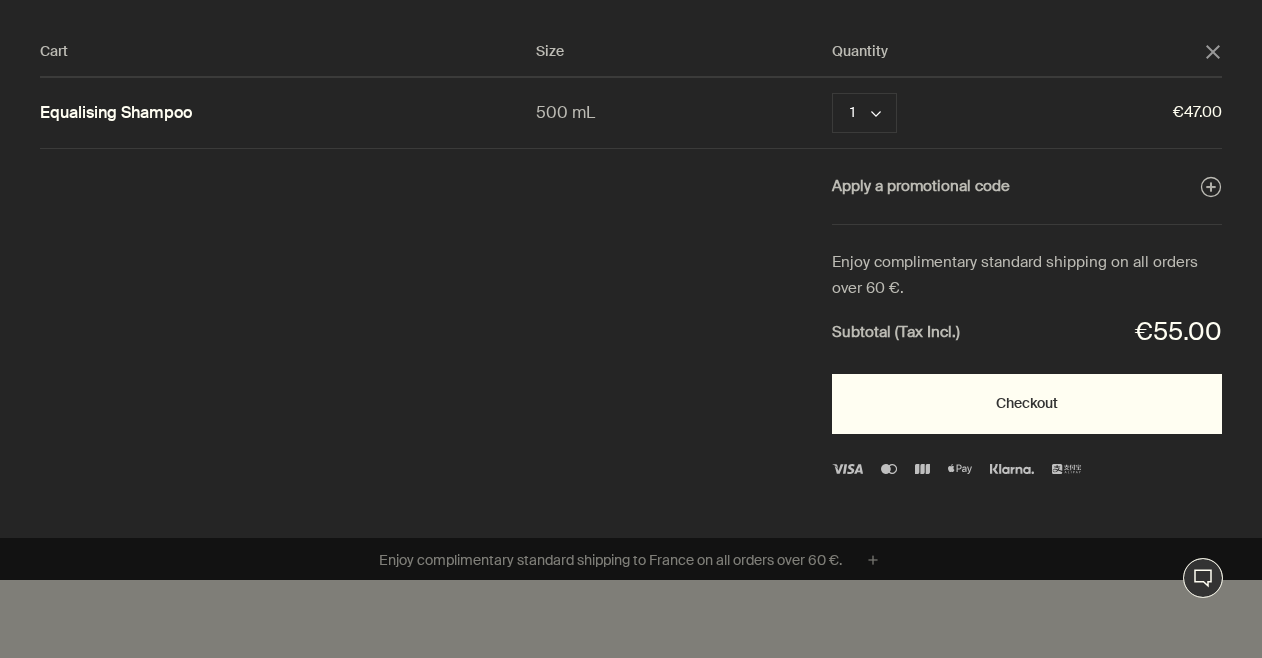 click on "Checkout" at bounding box center (1027, 404) 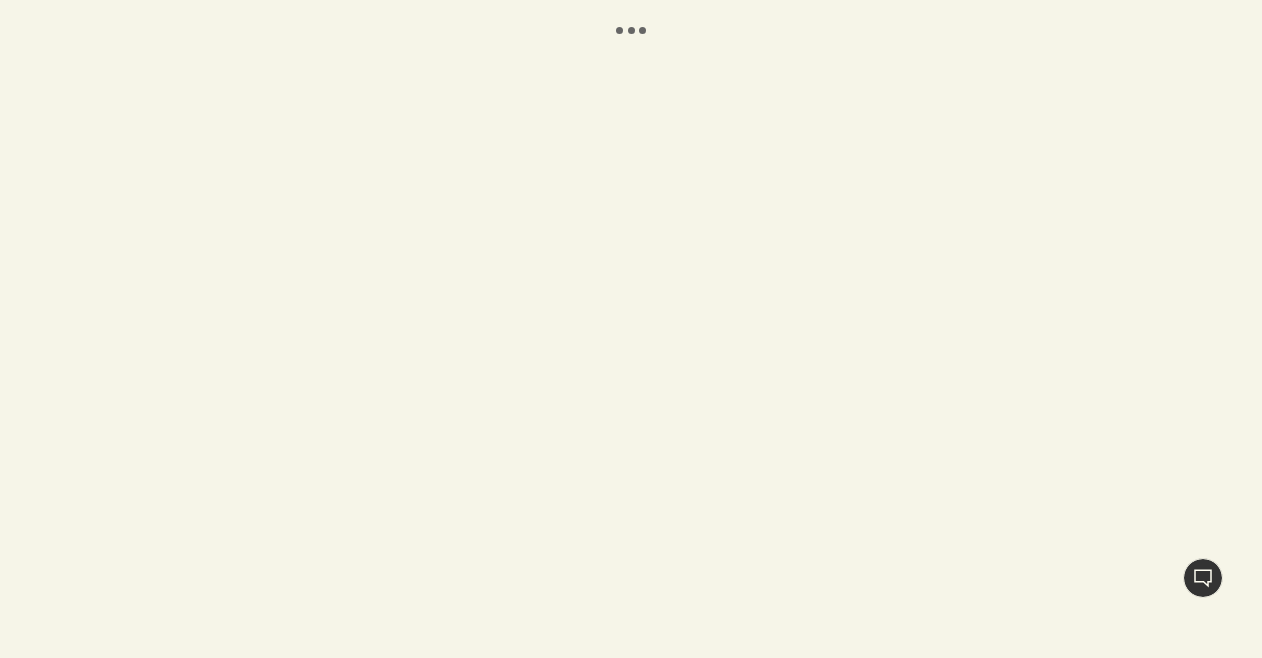 scroll, scrollTop: 0, scrollLeft: 0, axis: both 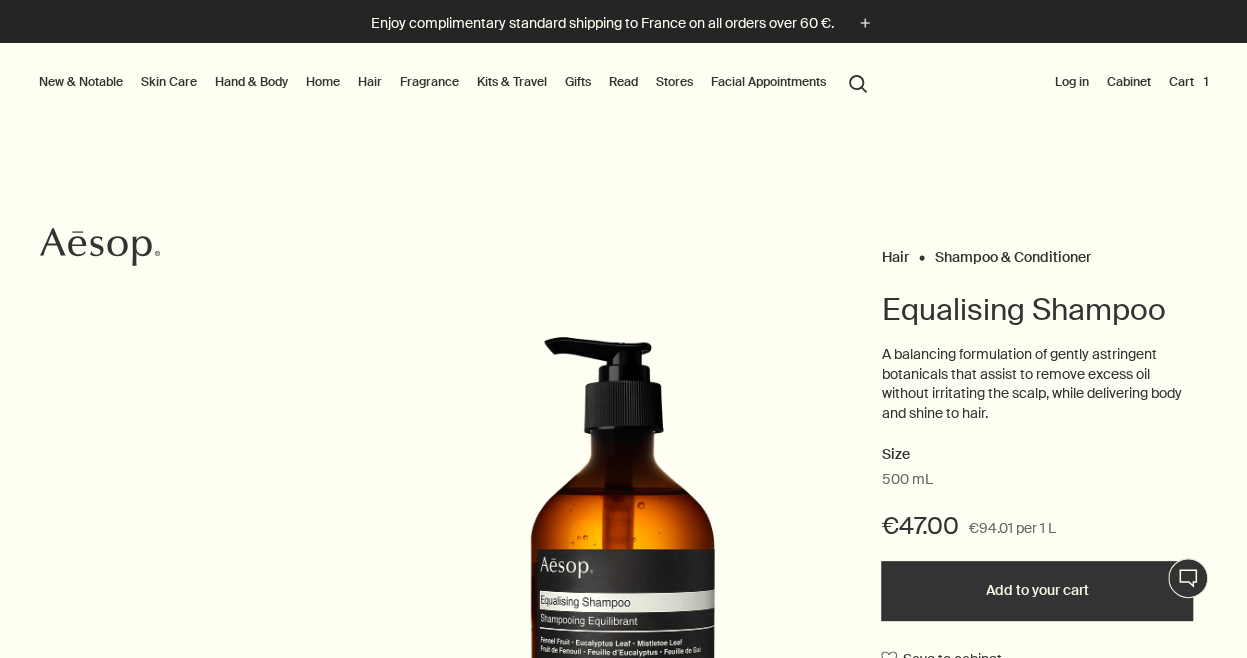 click on "Cart 1" at bounding box center [1188, 82] 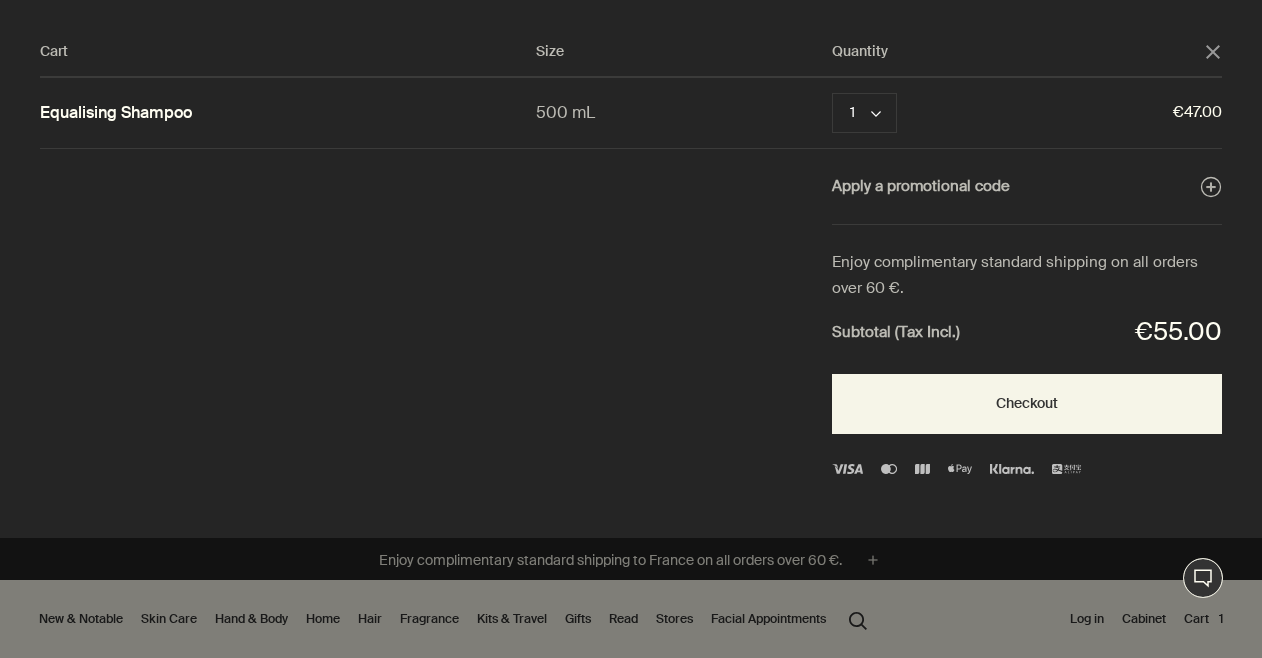 click at bounding box center [847, 469] 